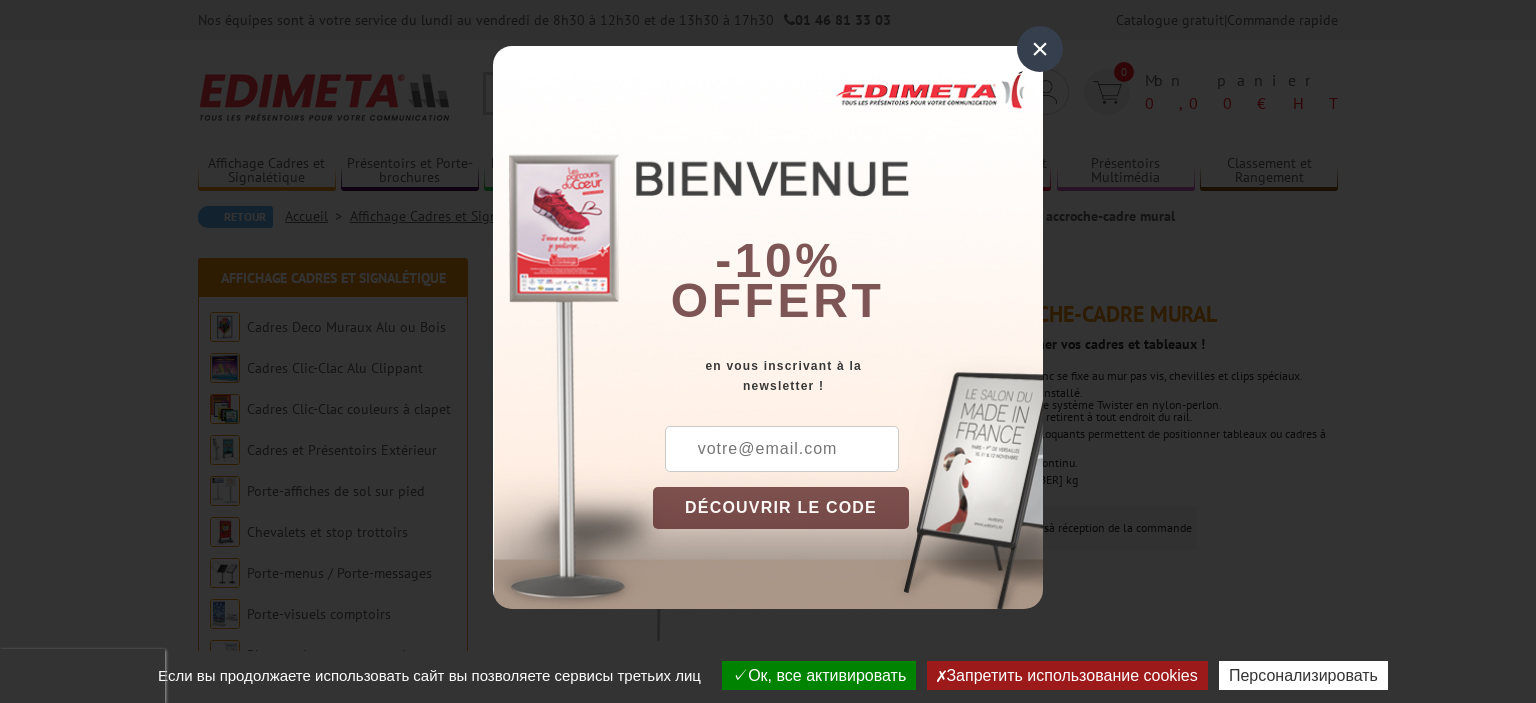 scroll, scrollTop: 0, scrollLeft: 0, axis: both 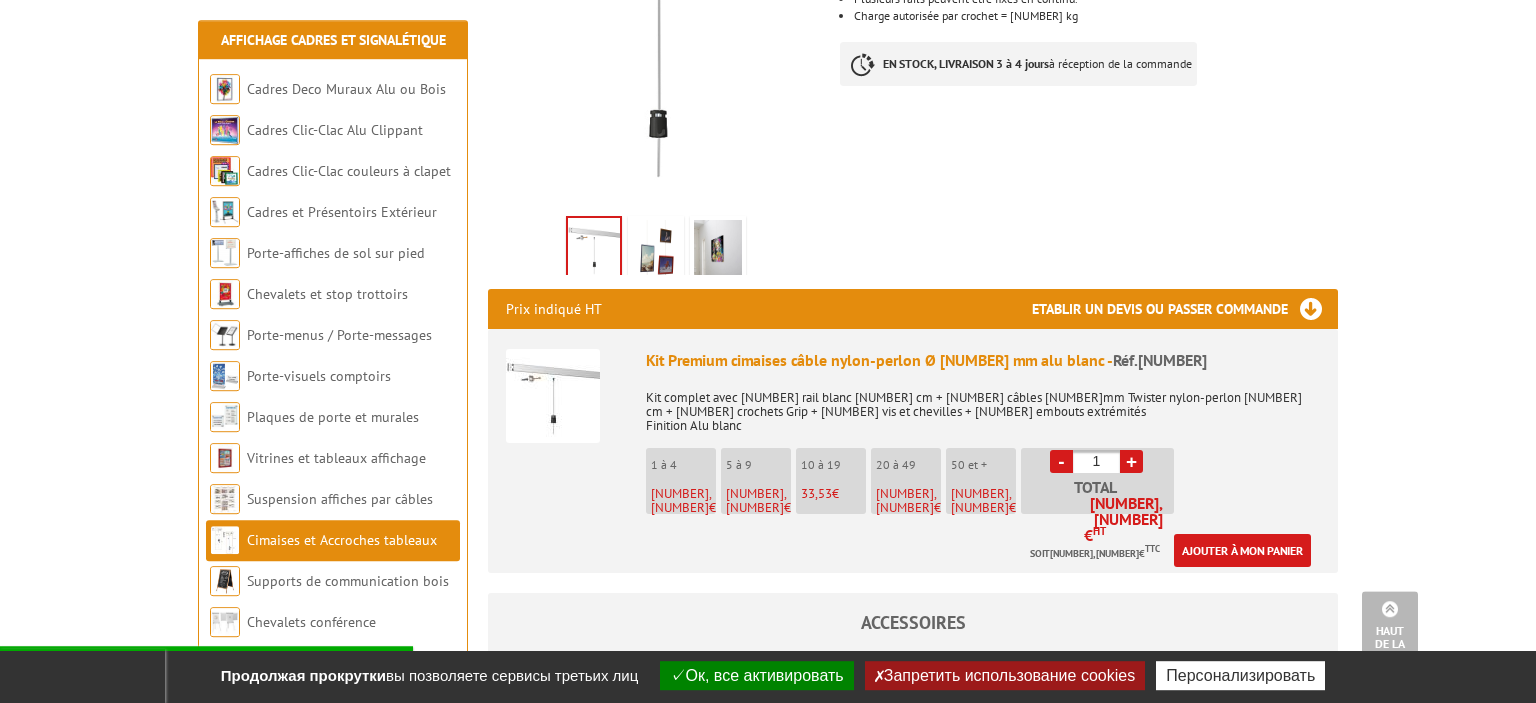 click on "1 à 4" at bounding box center (683, 465) 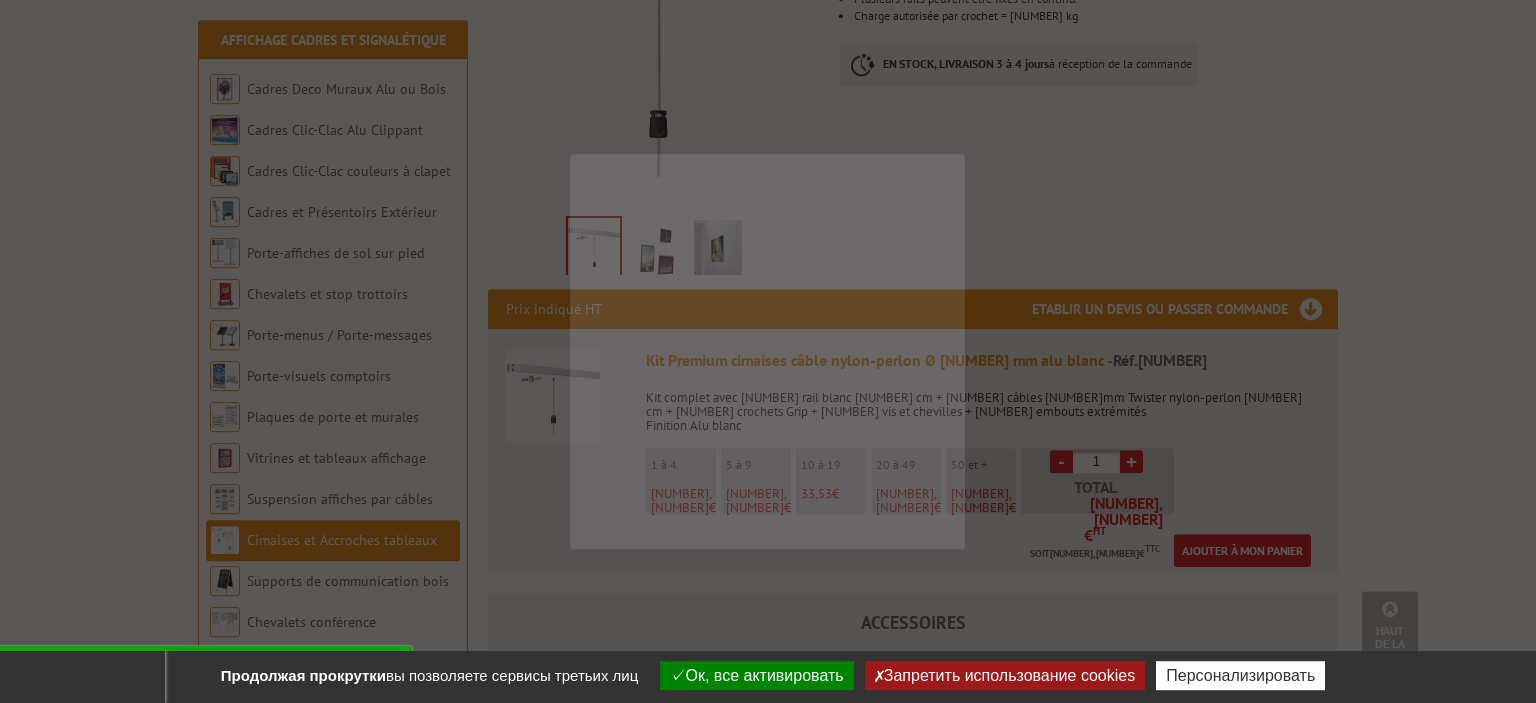 scroll, scrollTop: 464, scrollLeft: 0, axis: vertical 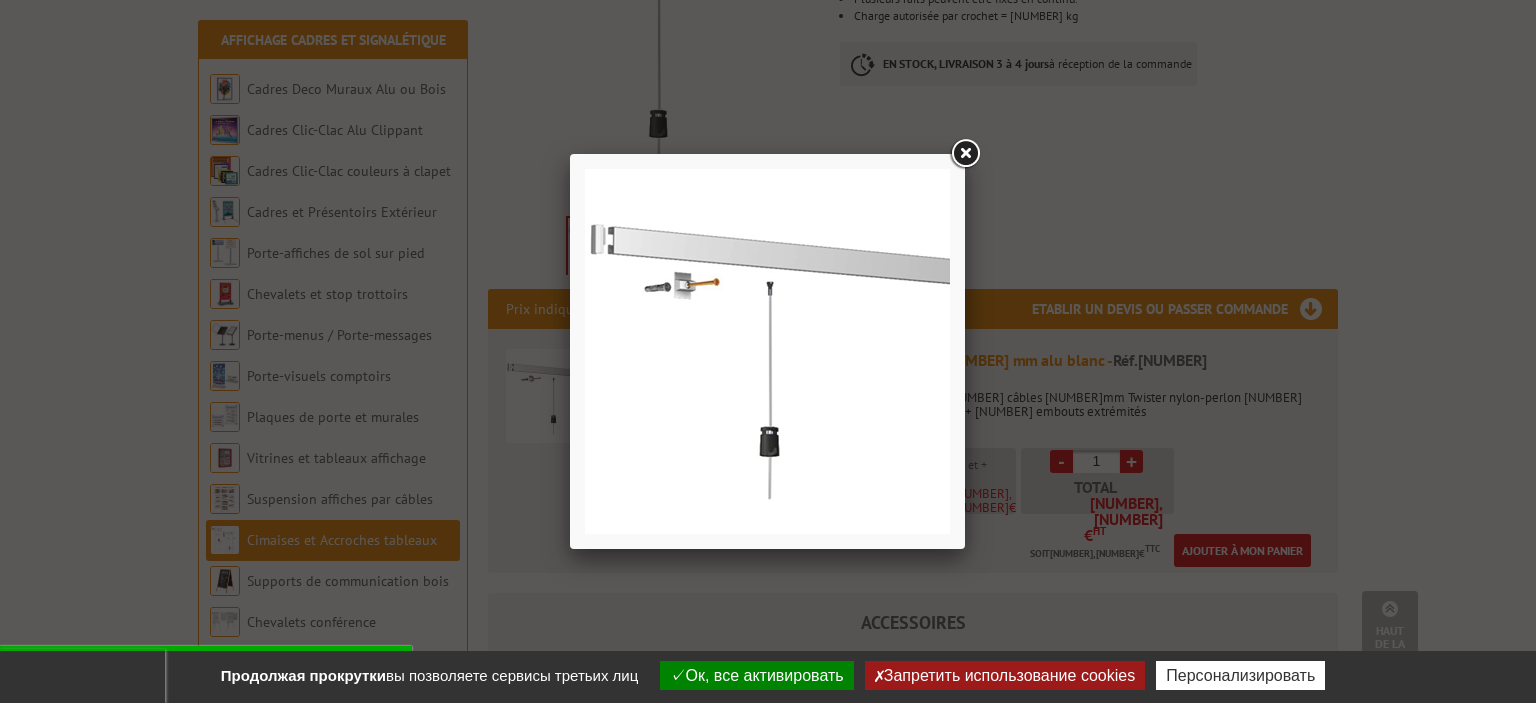 click at bounding box center (965, 154) 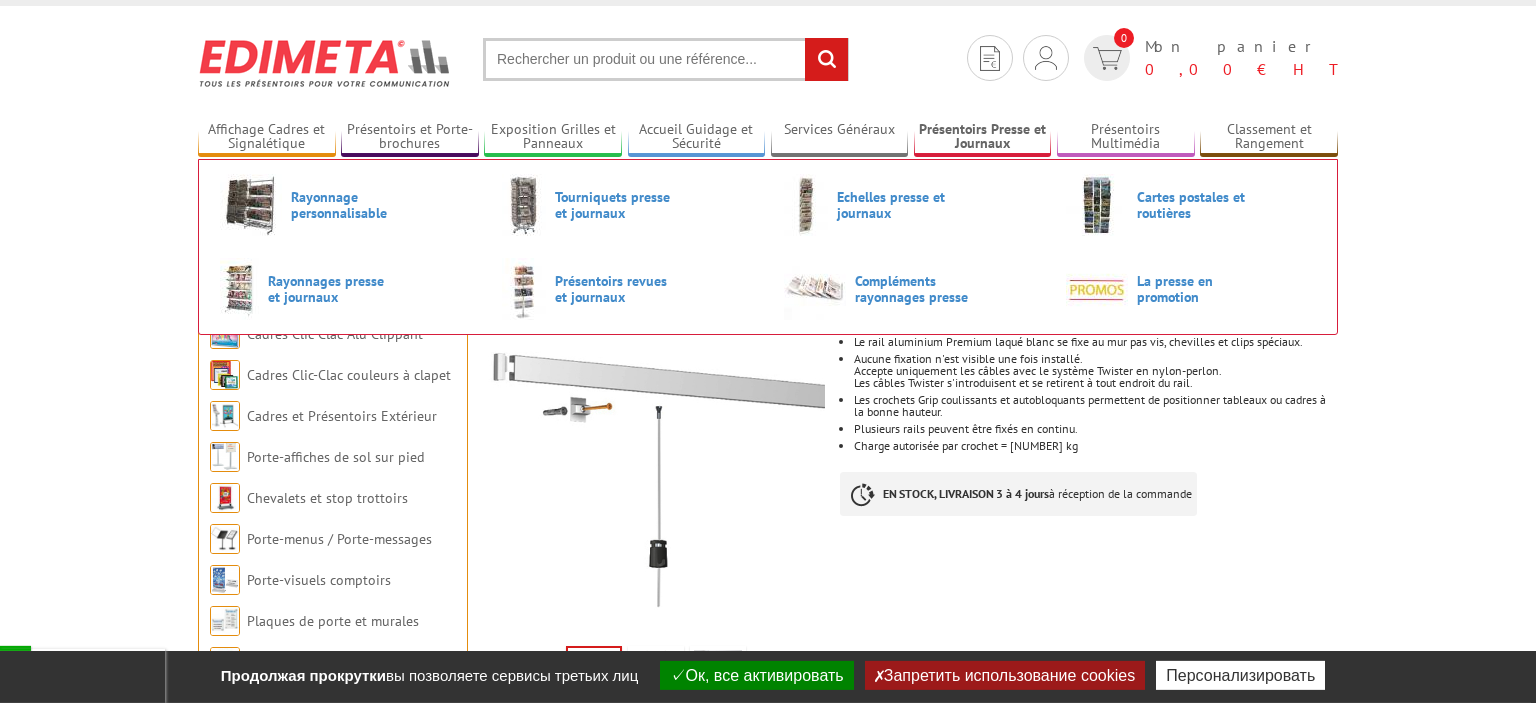 scroll, scrollTop: 0, scrollLeft: 0, axis: both 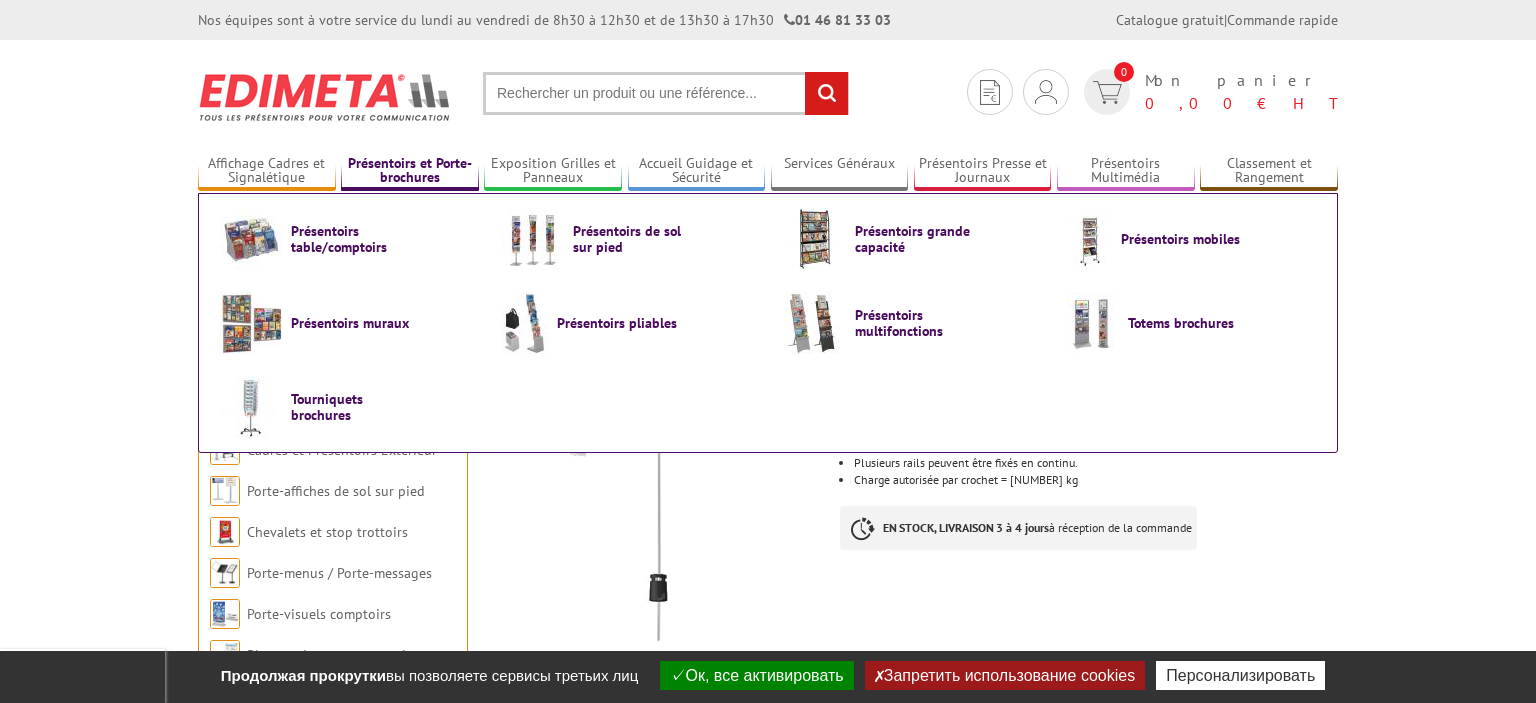 click on "Présentoirs et Porte-brochures" at bounding box center [410, 171] 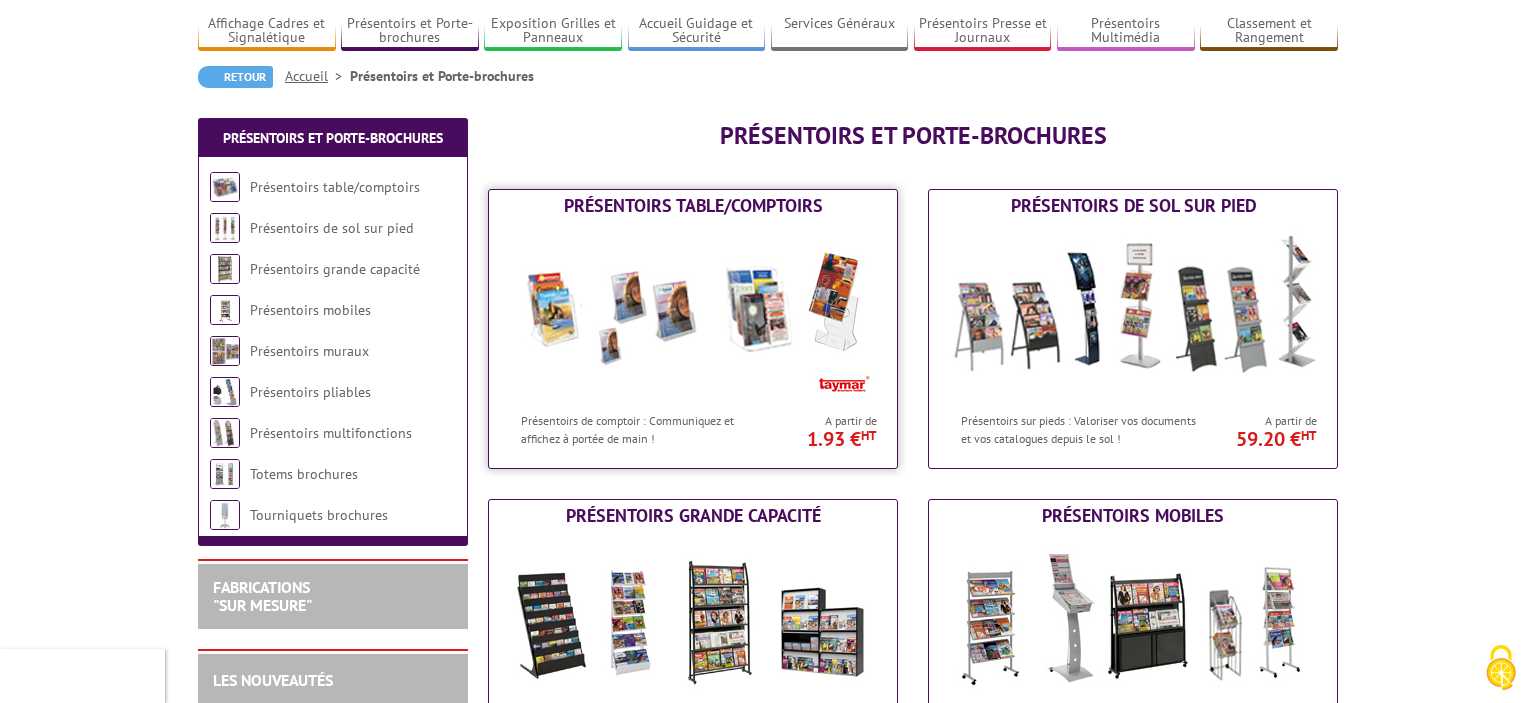 scroll, scrollTop: 0, scrollLeft: 0, axis: both 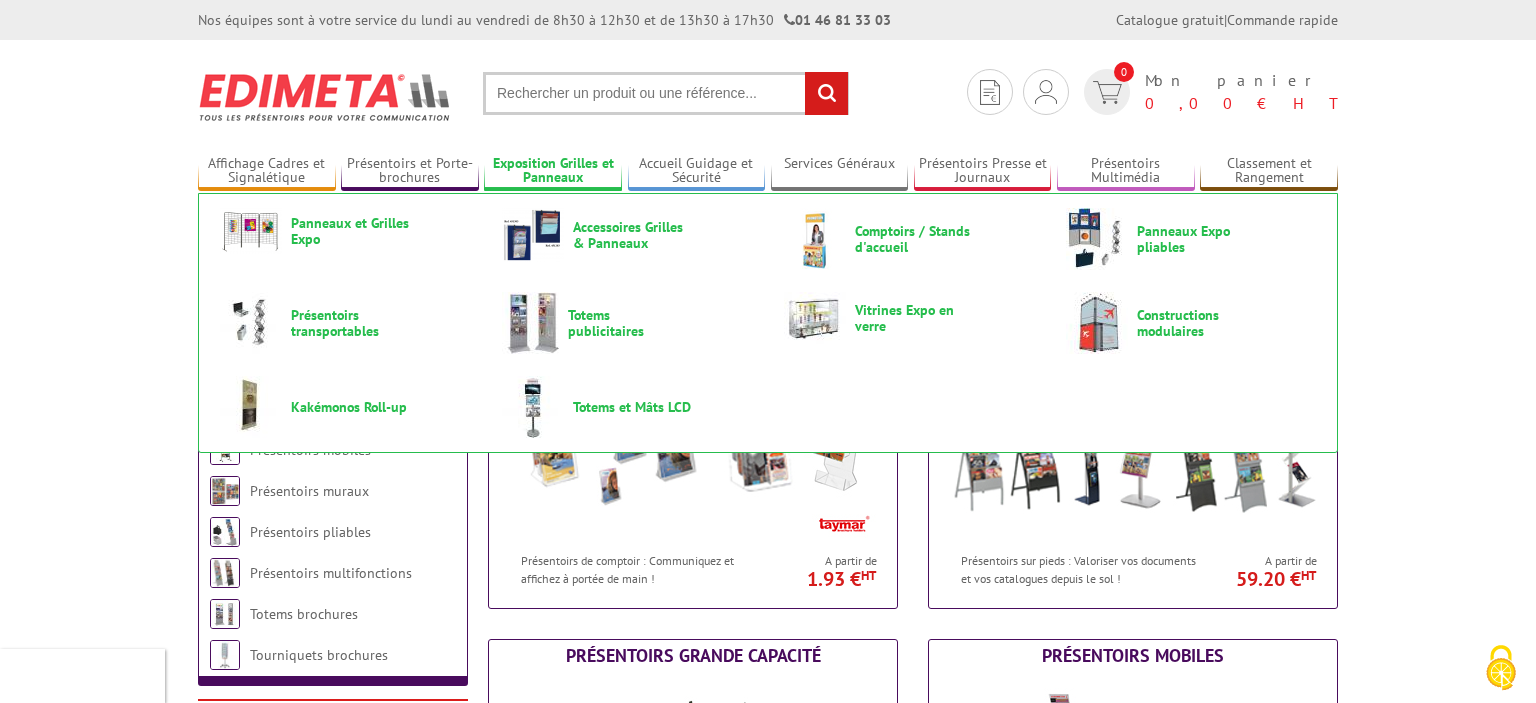 click on "Exposition Grilles et Panneaux" at bounding box center [553, 171] 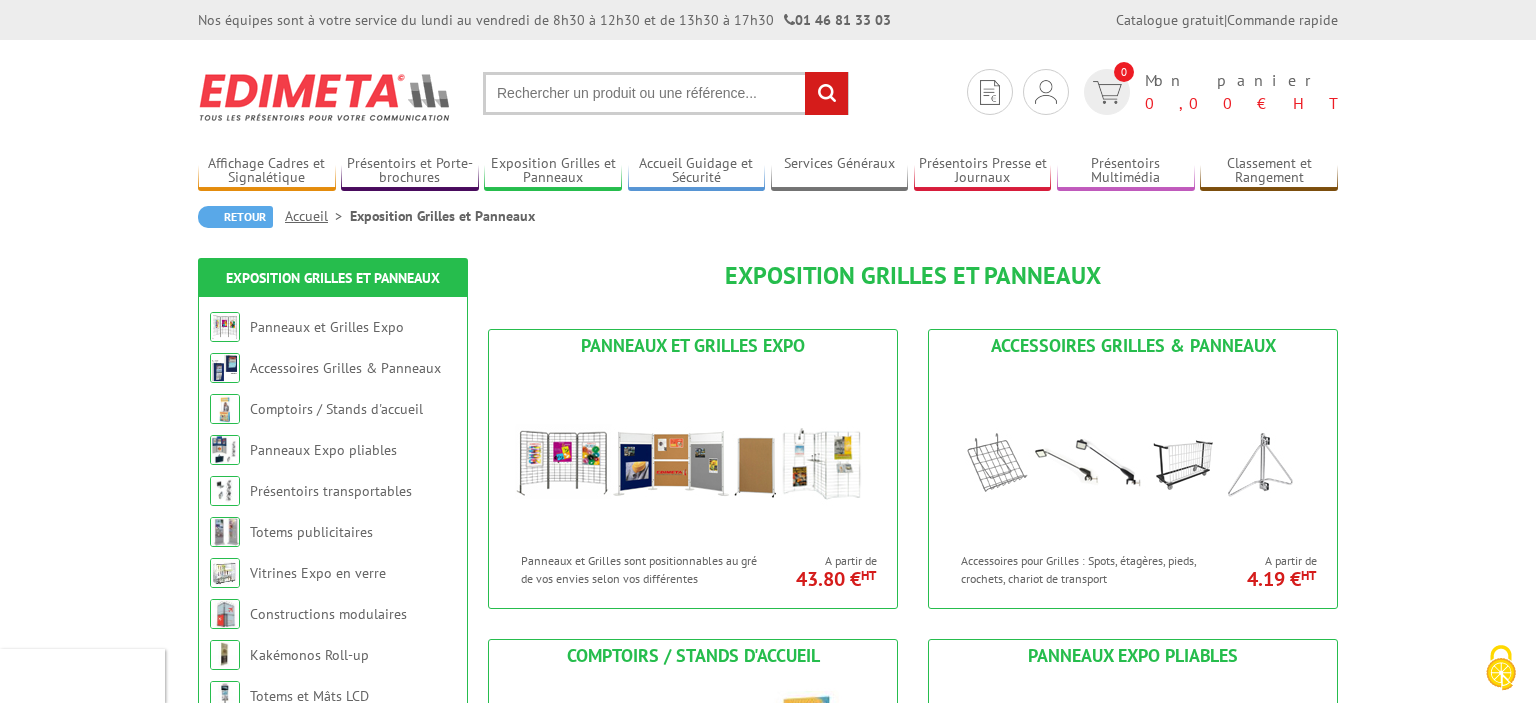 scroll, scrollTop: 0, scrollLeft: 0, axis: both 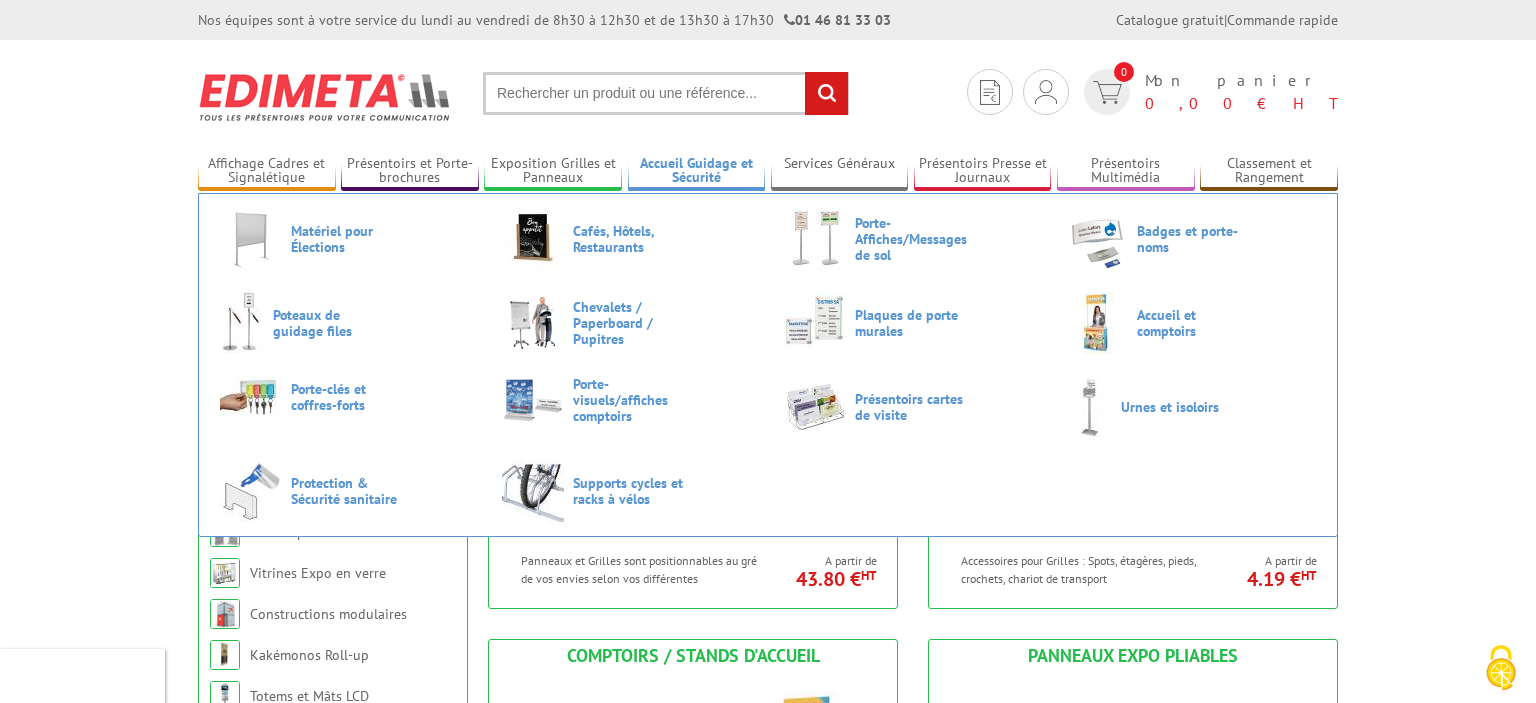 click on "Accueil Guidage et Sécurité" at bounding box center [697, 171] 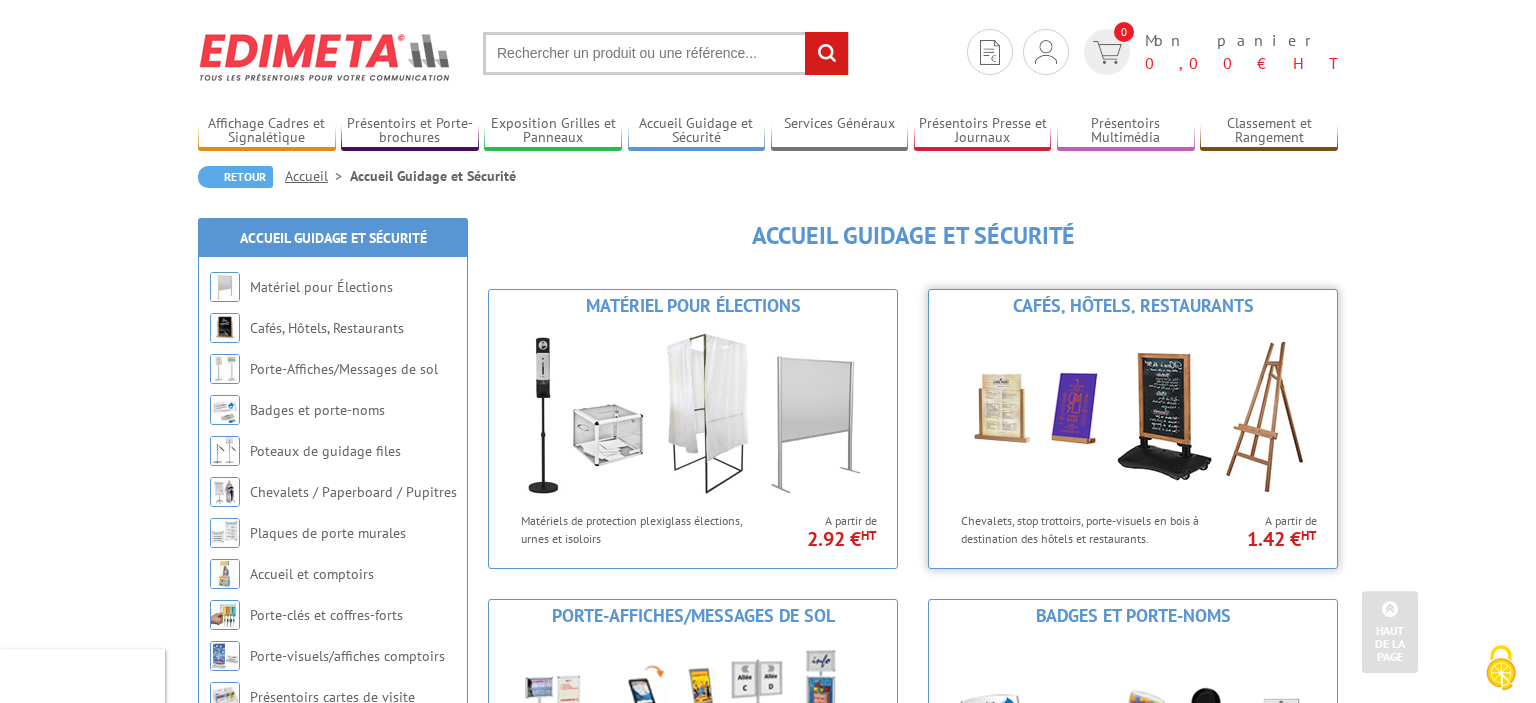 scroll, scrollTop: 0, scrollLeft: 0, axis: both 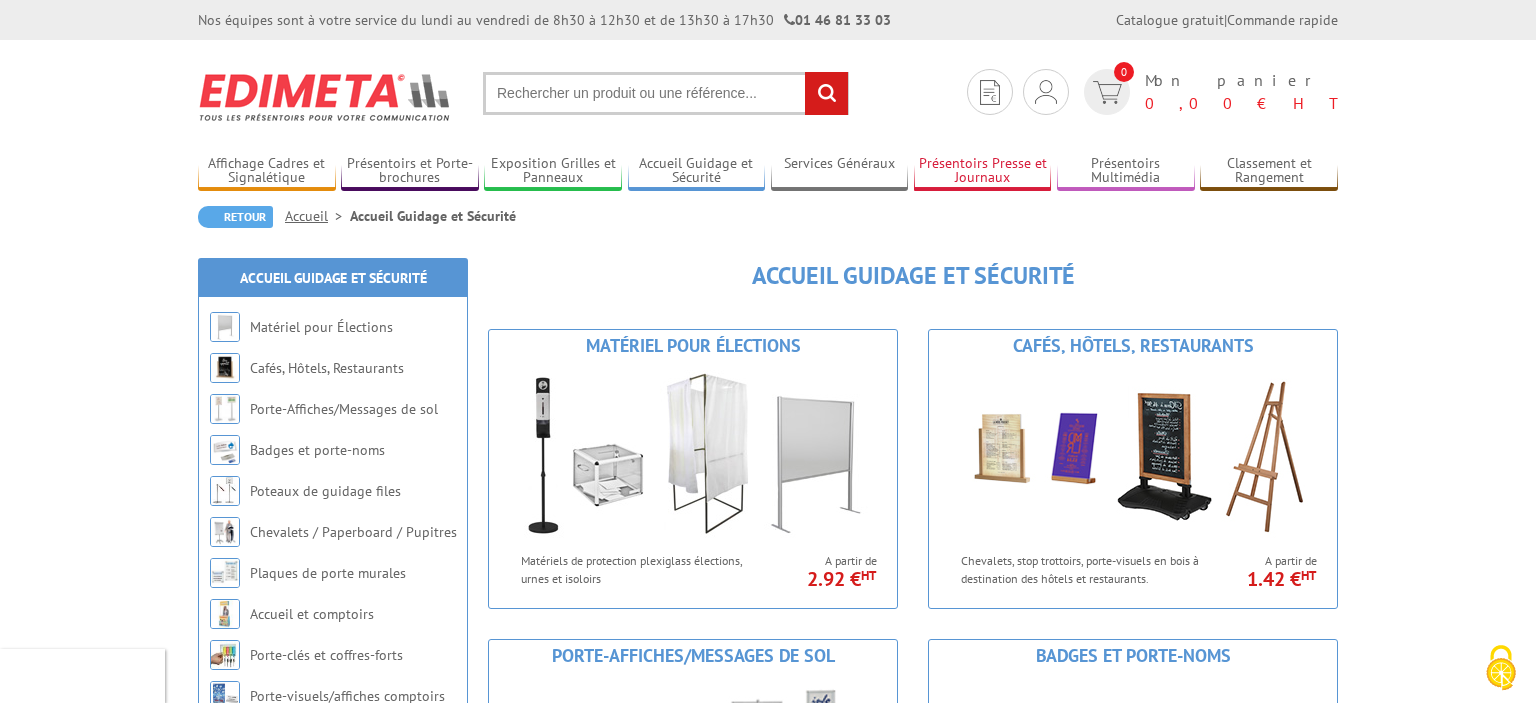 click on "Présentoirs Presse et Journaux" at bounding box center [983, 171] 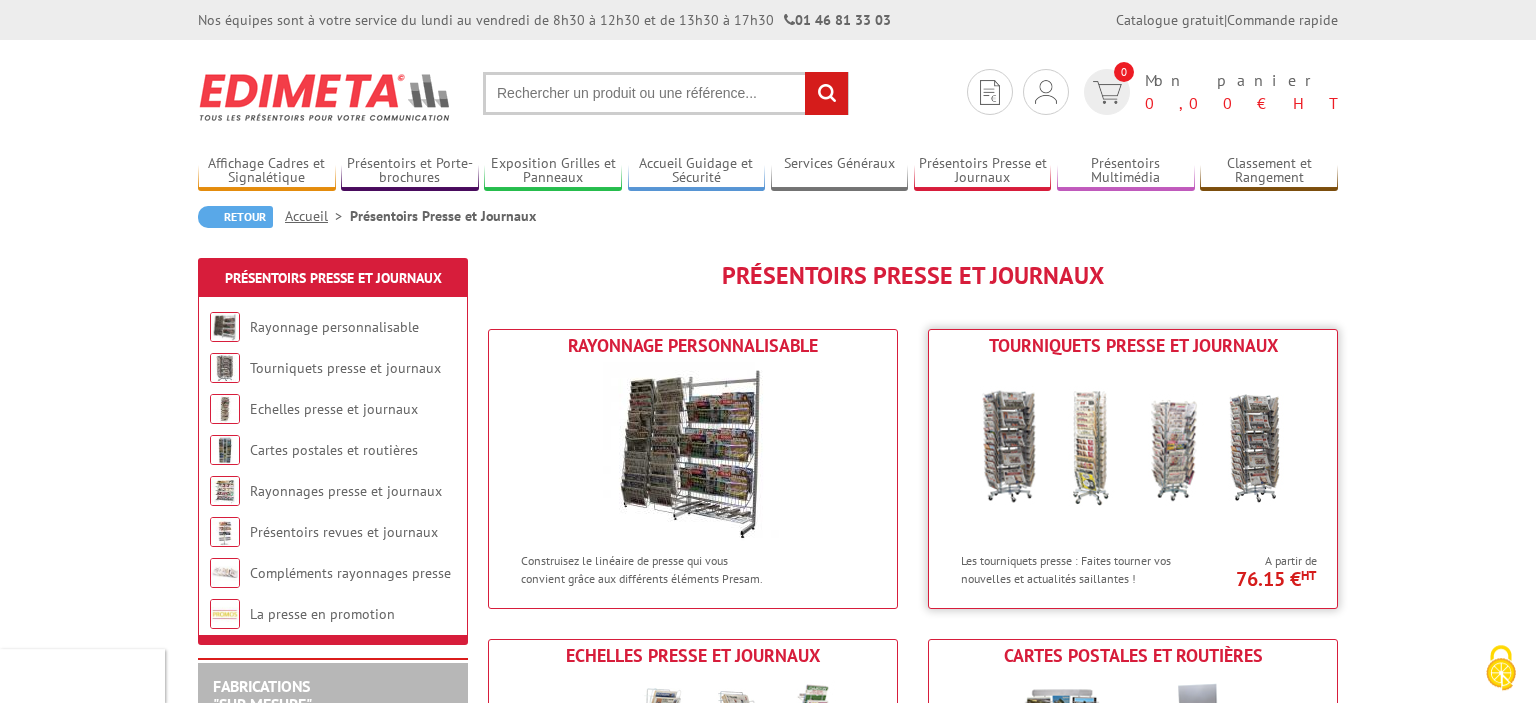 scroll, scrollTop: 0, scrollLeft: 0, axis: both 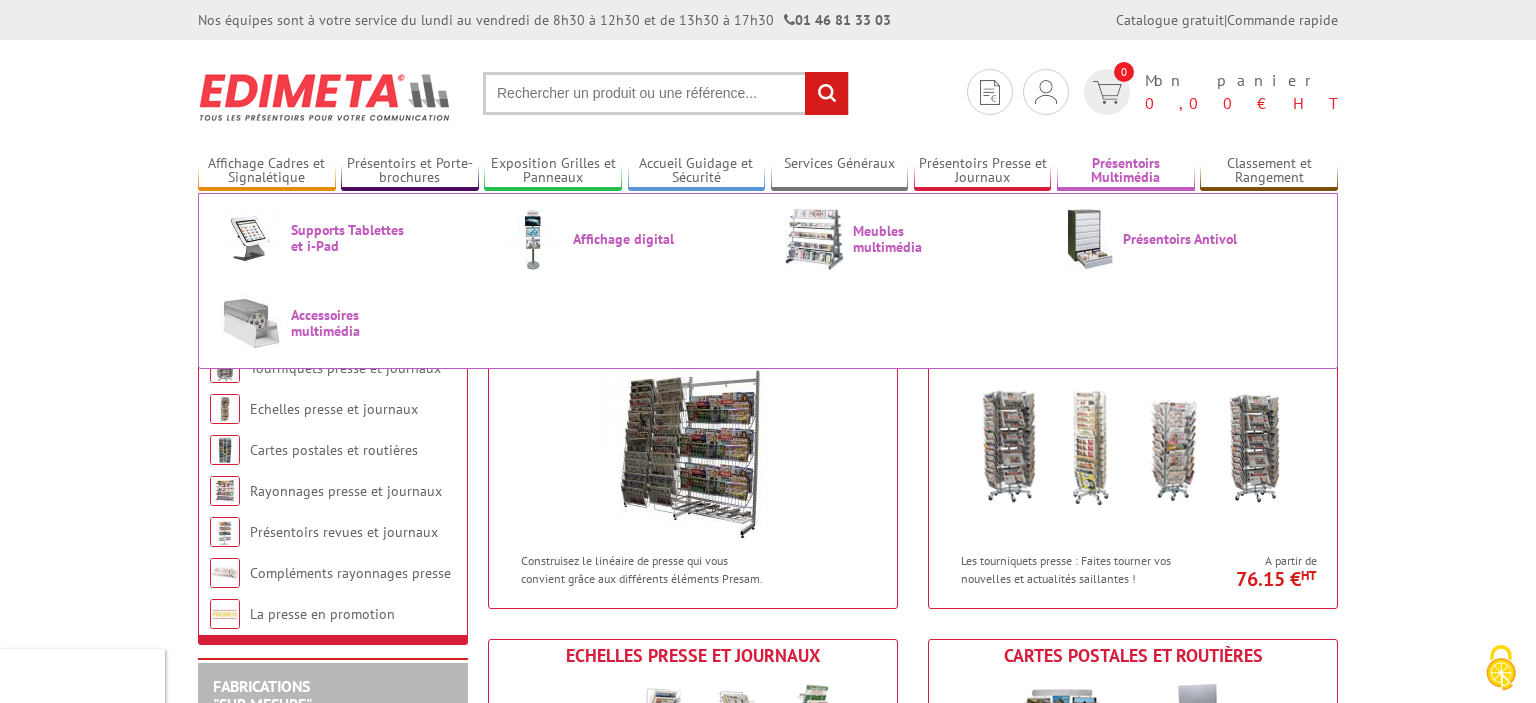 click on "Présentoirs Multimédia" at bounding box center (1126, 171) 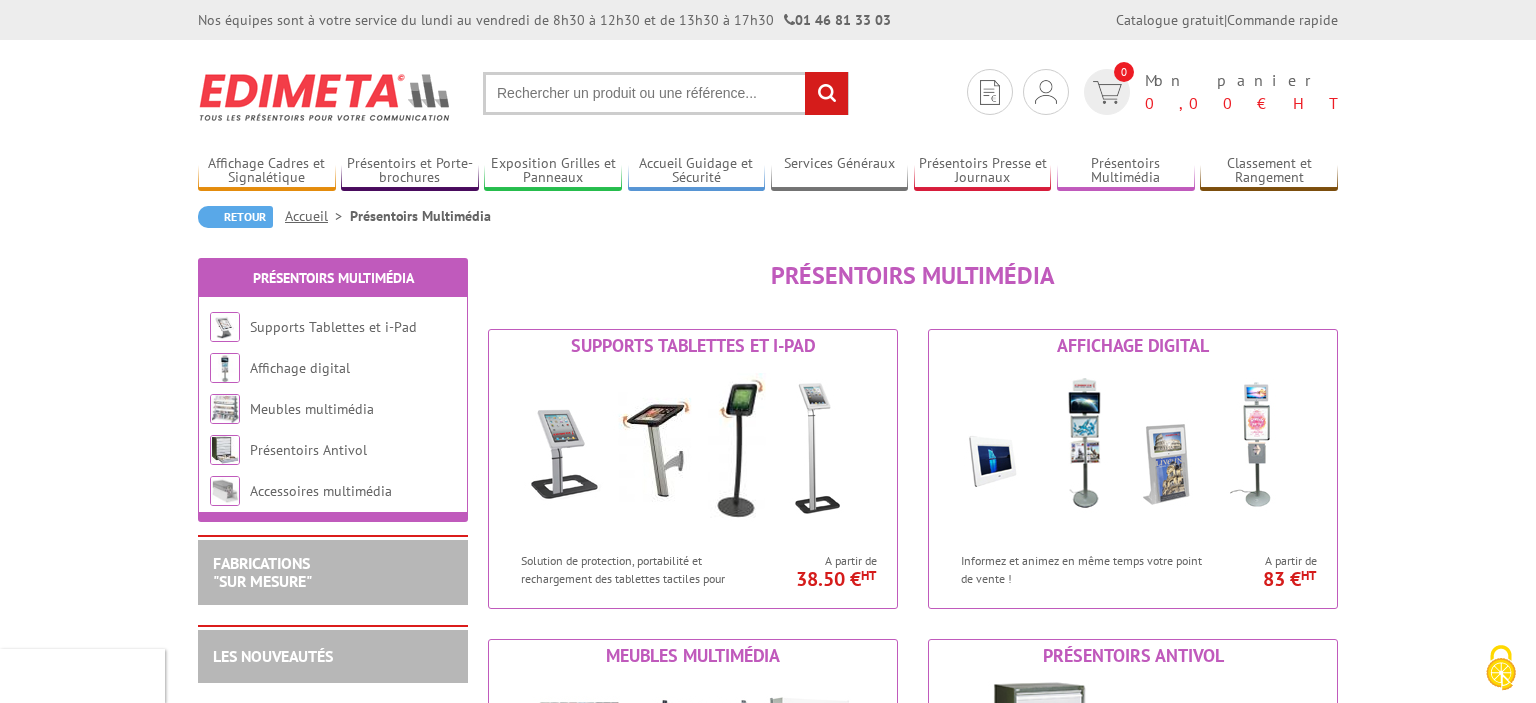 scroll, scrollTop: 0, scrollLeft: 0, axis: both 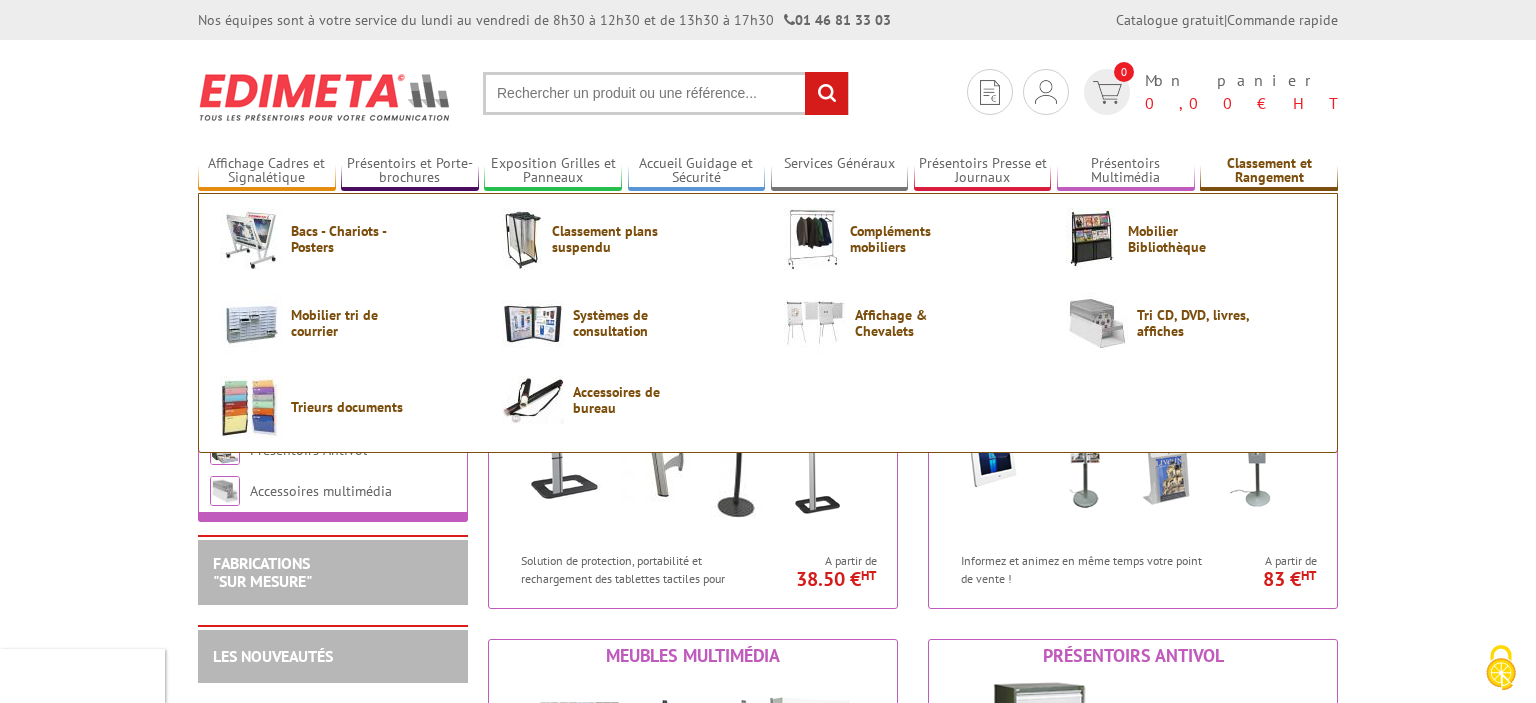 click on "Classement et Rangement" at bounding box center (1269, 171) 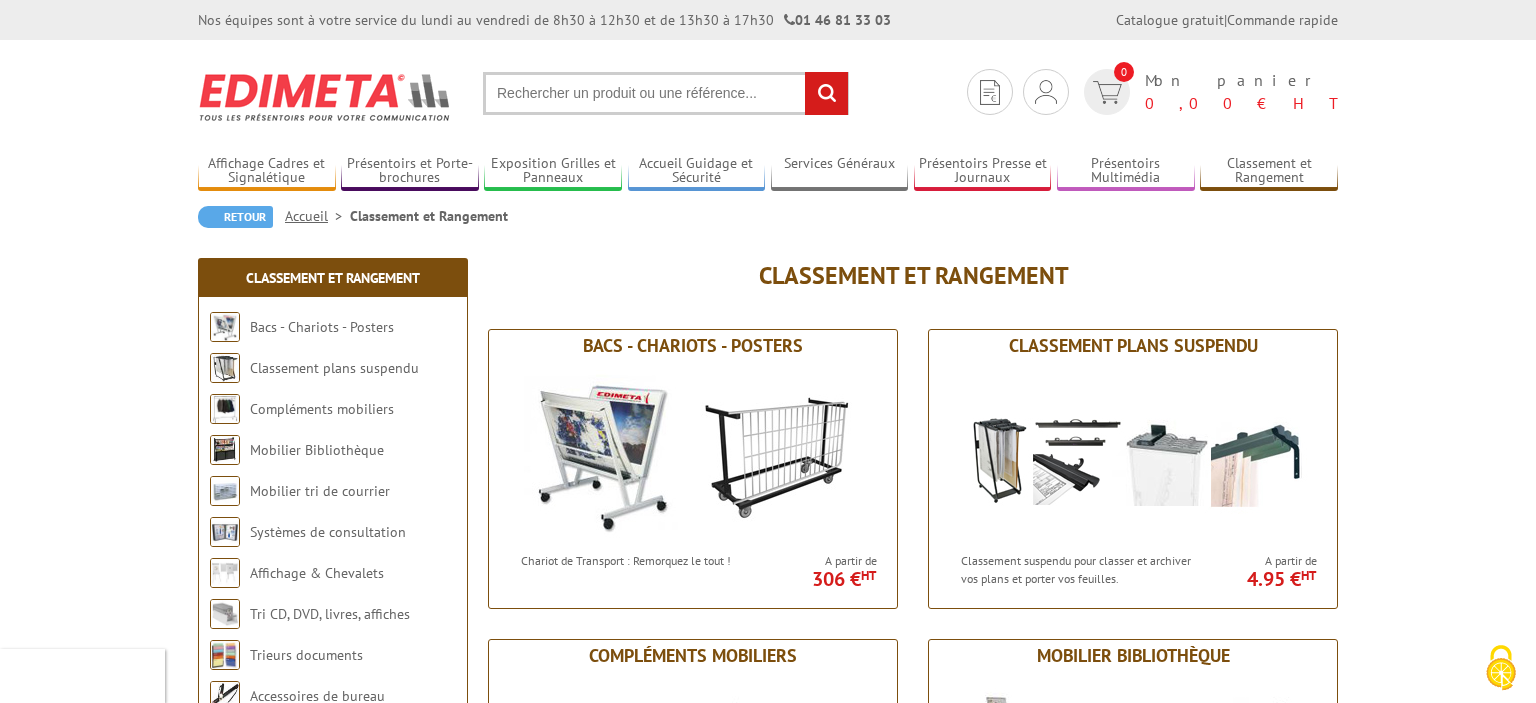 scroll, scrollTop: 0, scrollLeft: 0, axis: both 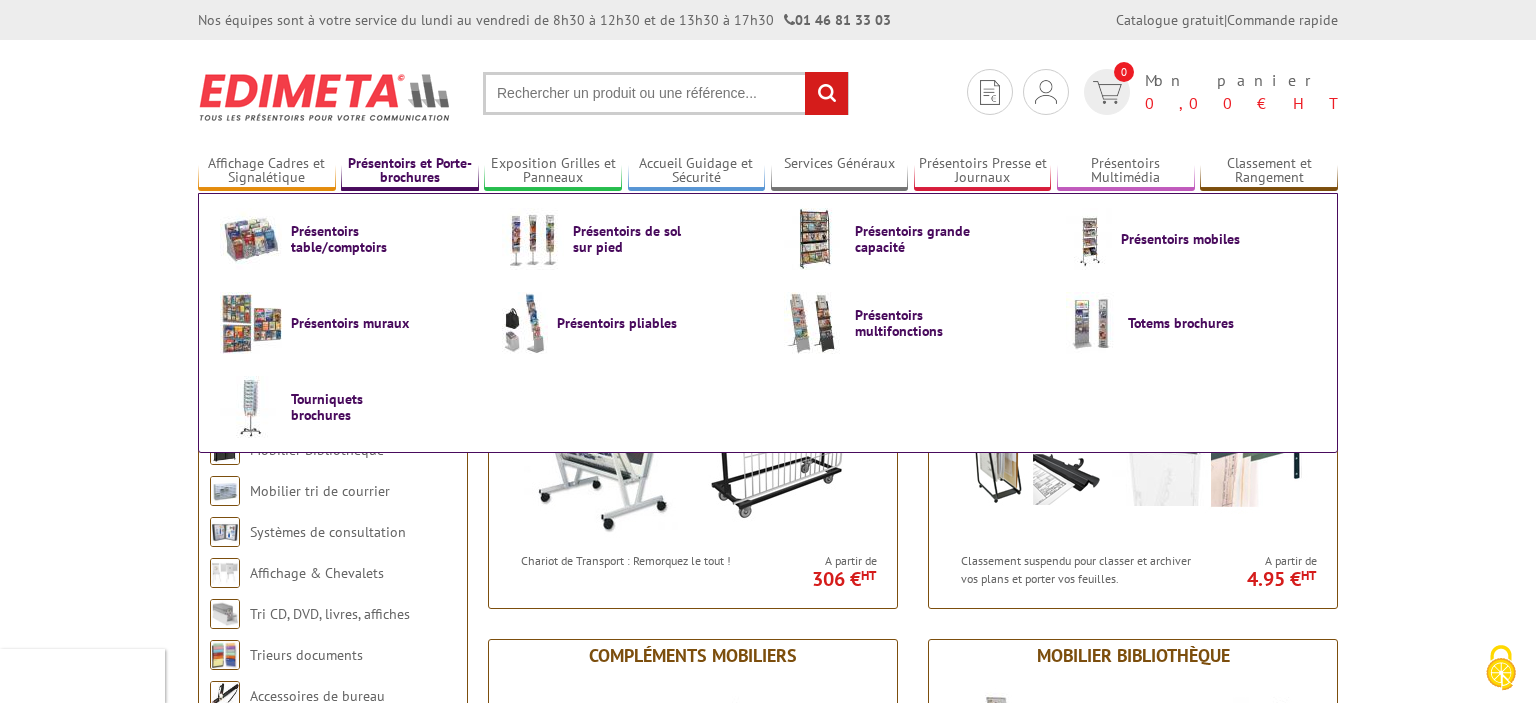 click on "Présentoirs et Porte-brochures" at bounding box center (410, 171) 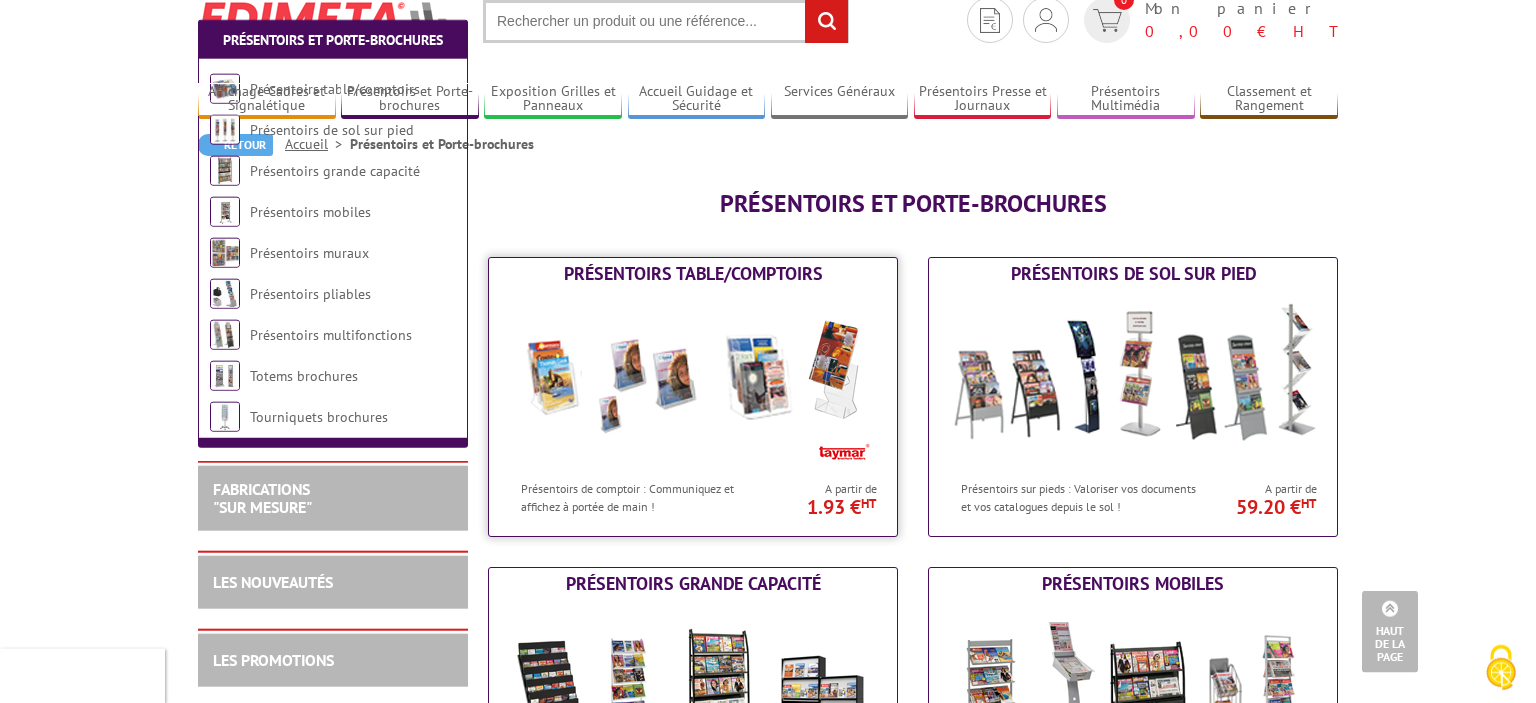 scroll, scrollTop: 0, scrollLeft: 0, axis: both 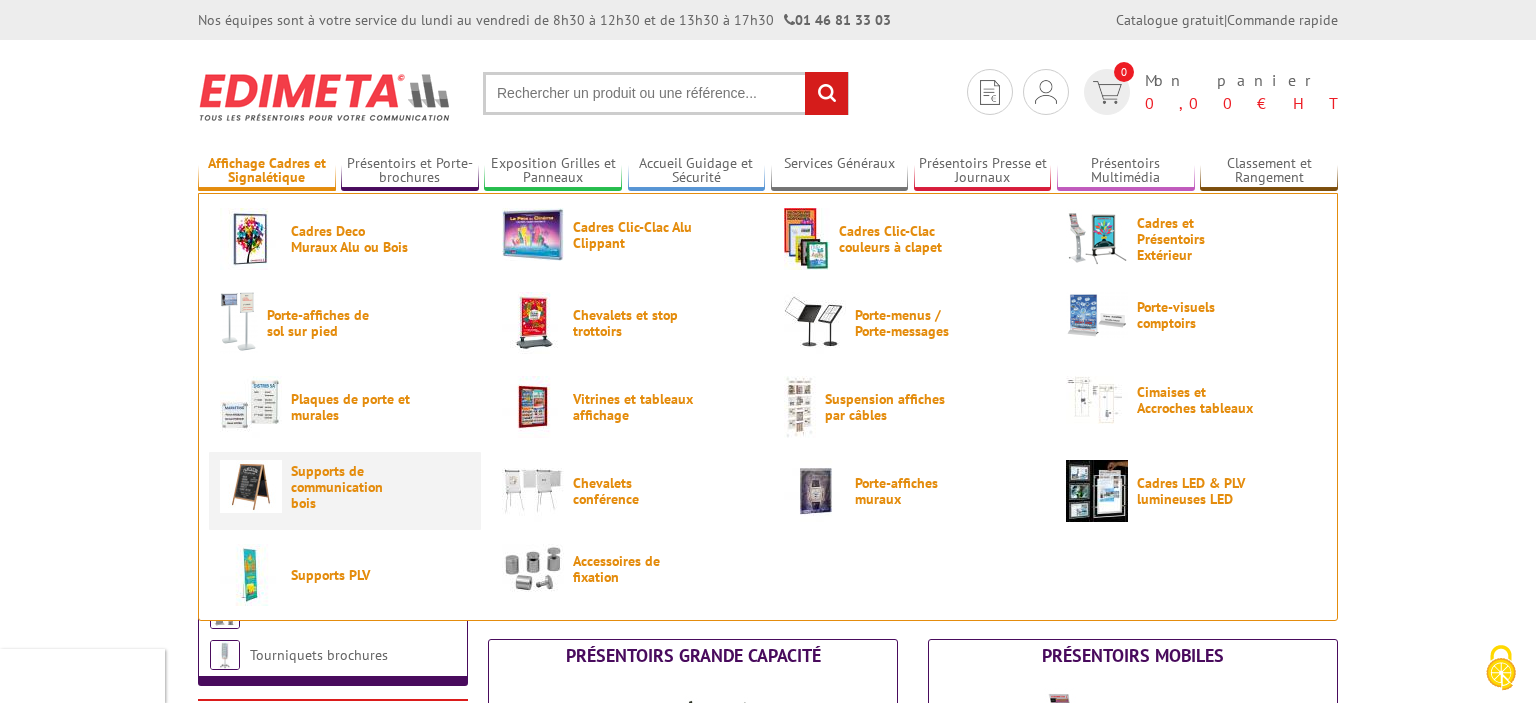click on "Supports de communication bois" at bounding box center (351, 487) 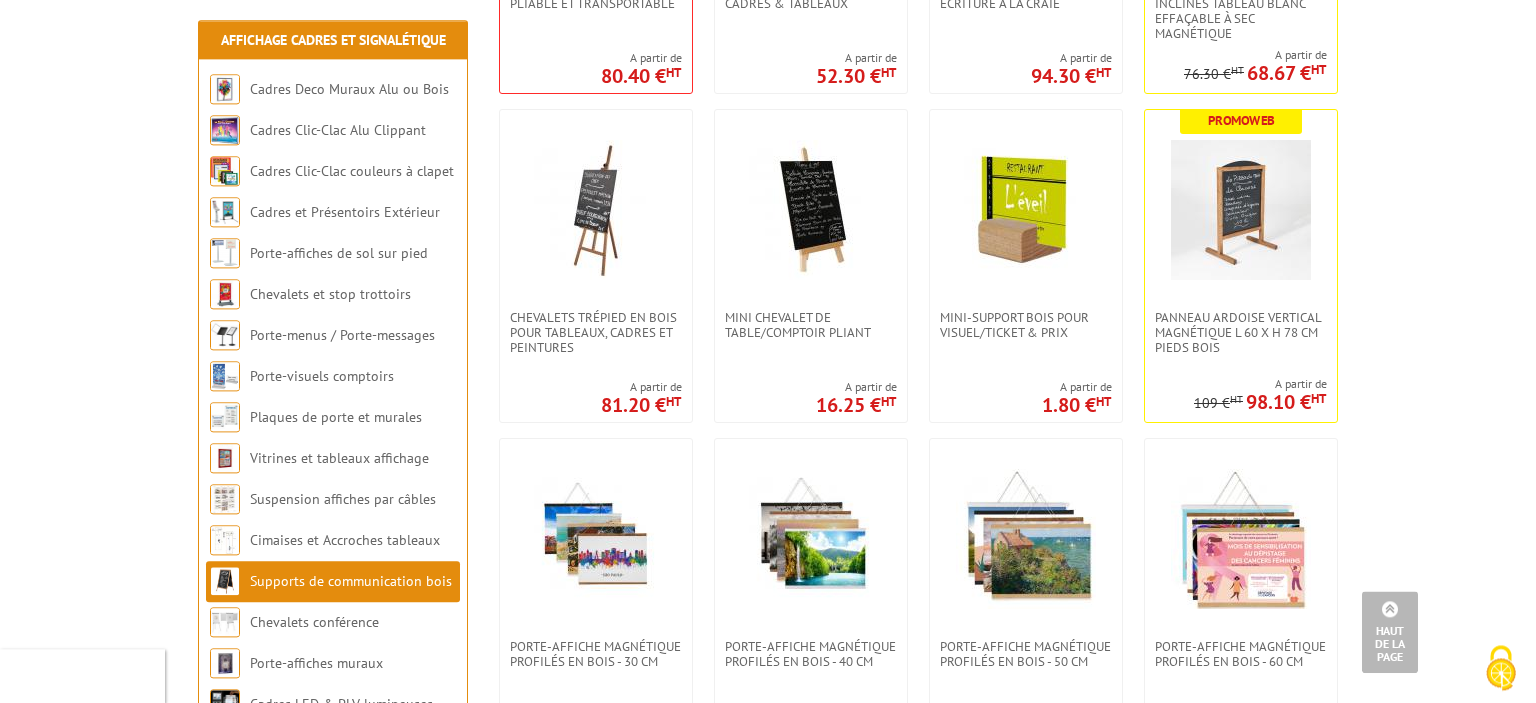 scroll, scrollTop: 2012, scrollLeft: 0, axis: vertical 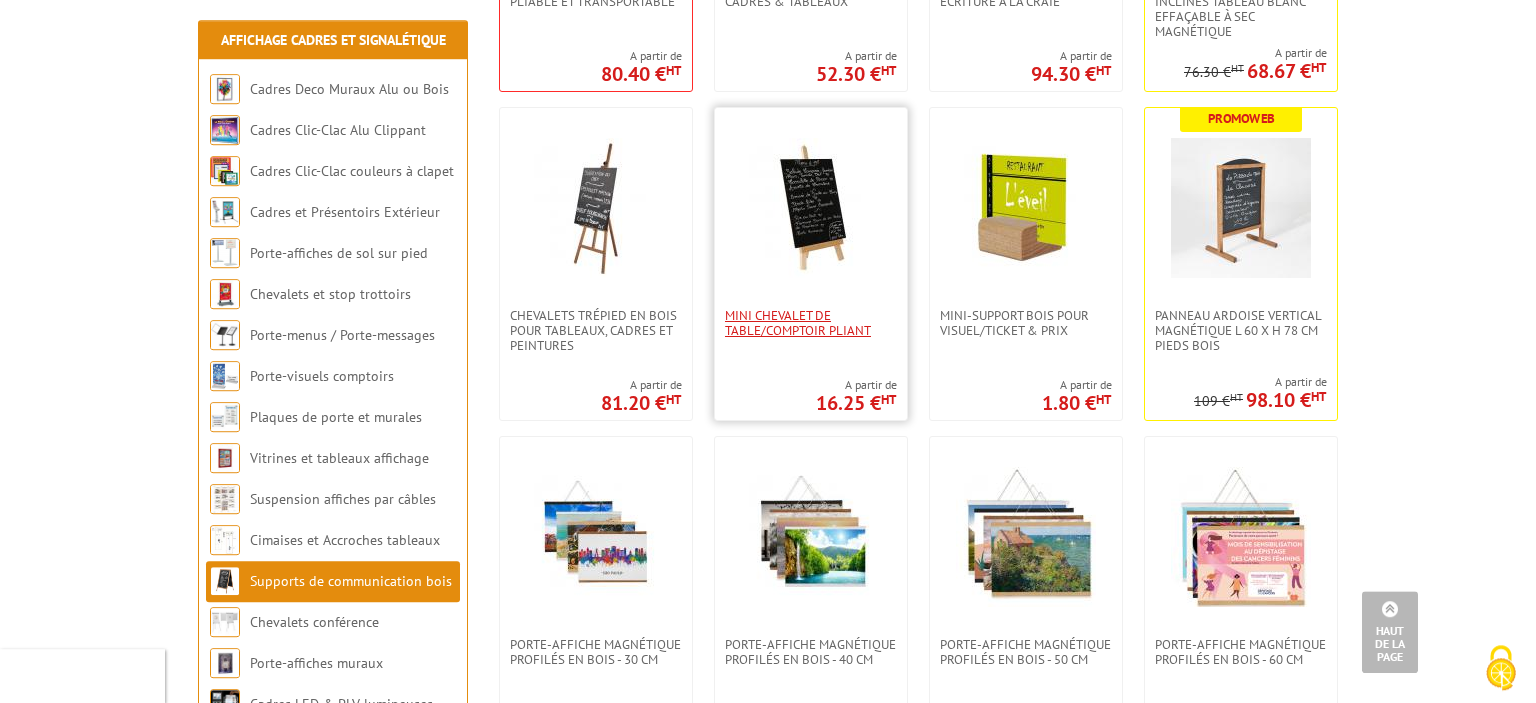 click on "Mini Chevalet de table/comptoir pliant" at bounding box center [811, 323] 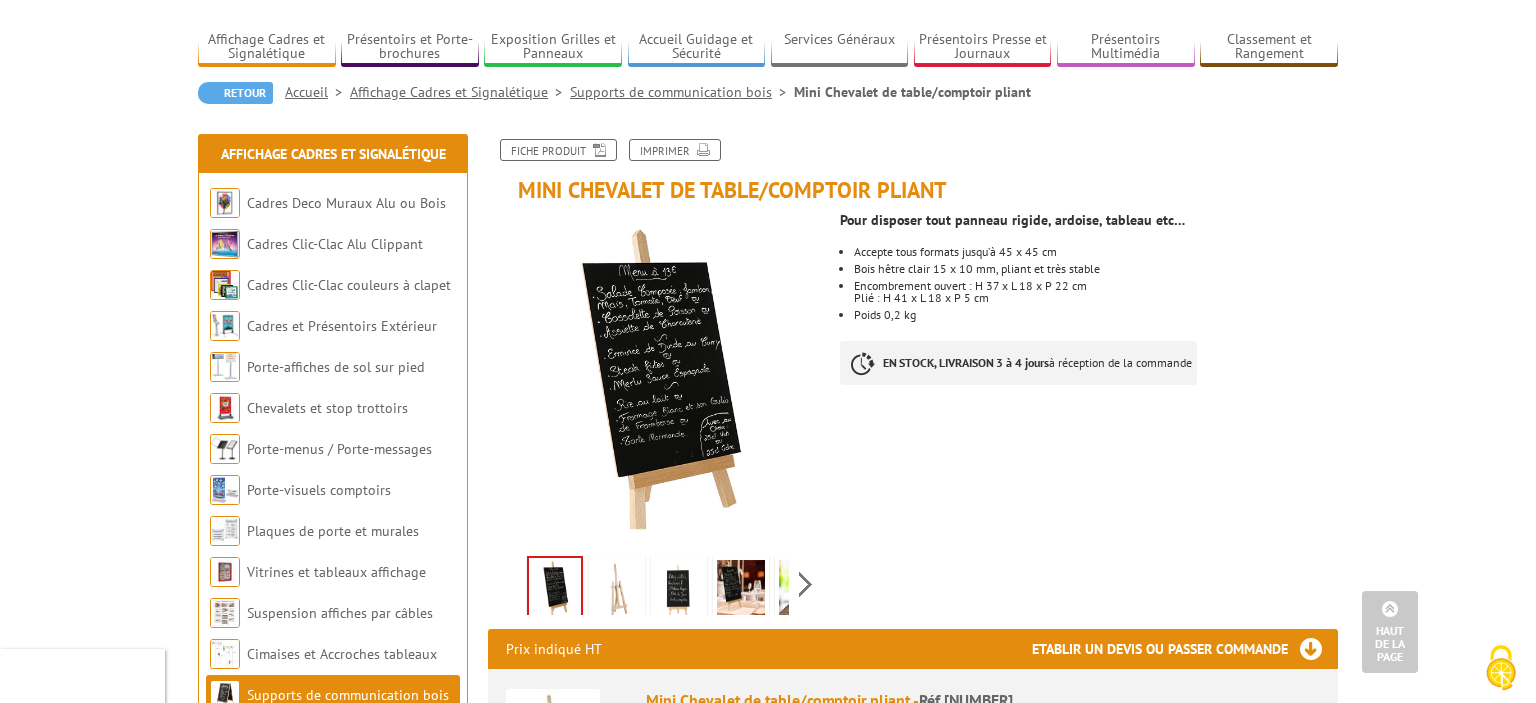 scroll, scrollTop: 0, scrollLeft: 0, axis: both 